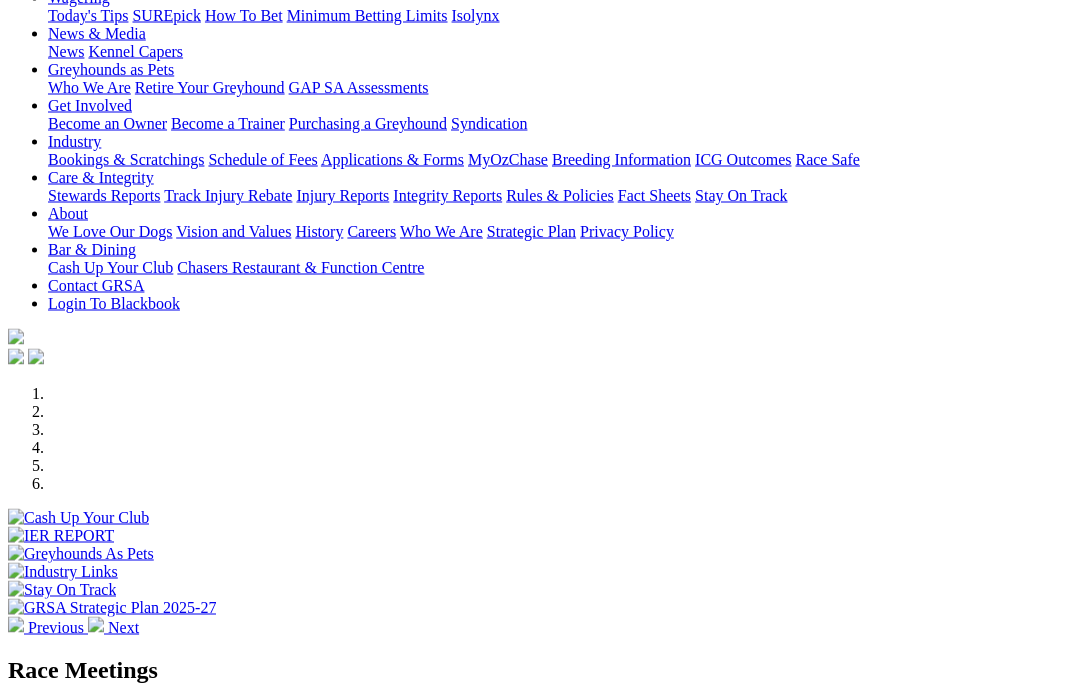 scroll, scrollTop: 247, scrollLeft: 0, axis: vertical 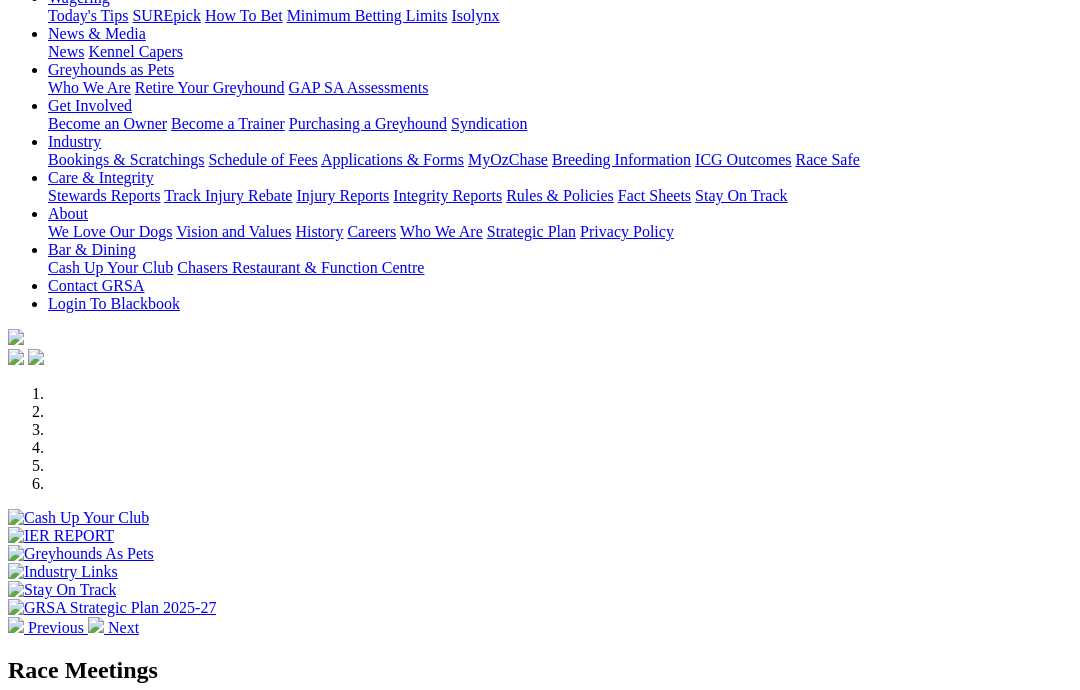 click on "F" at bounding box center [39, 803] 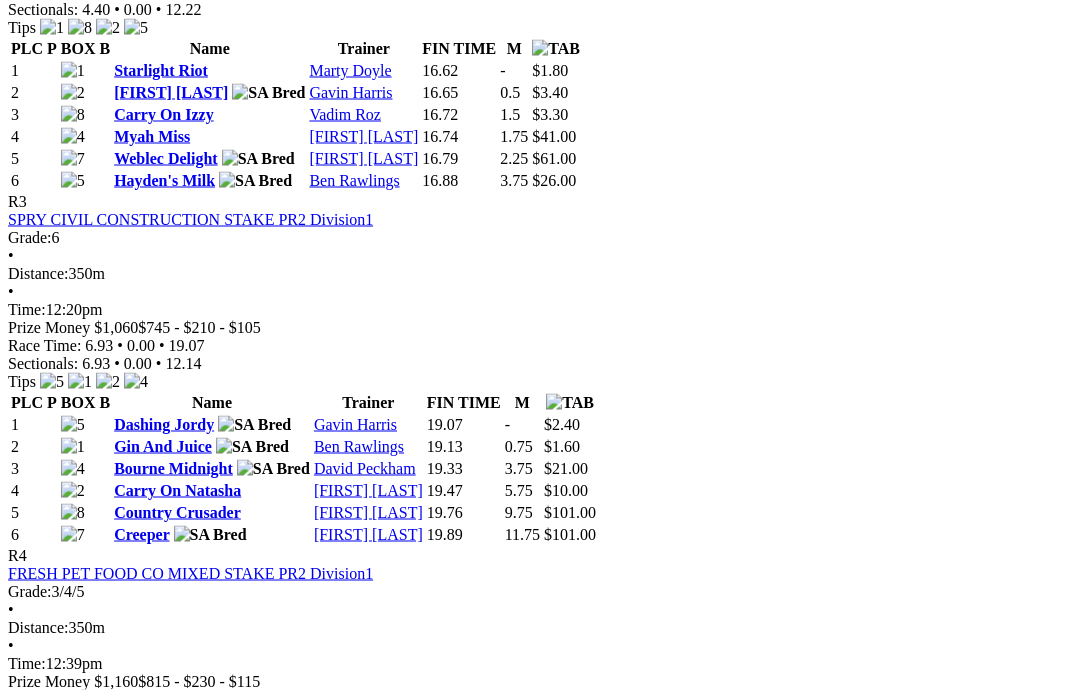 scroll, scrollTop: 1536, scrollLeft: 0, axis: vertical 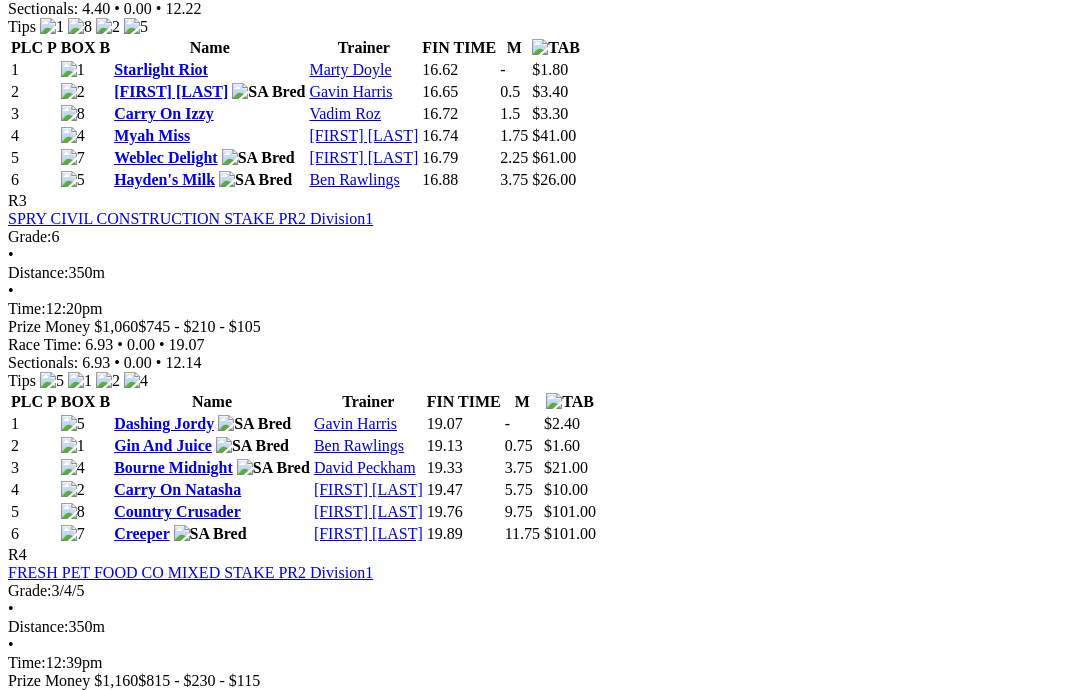 click on "Finniss Sunset" at bounding box center [163, 1153] 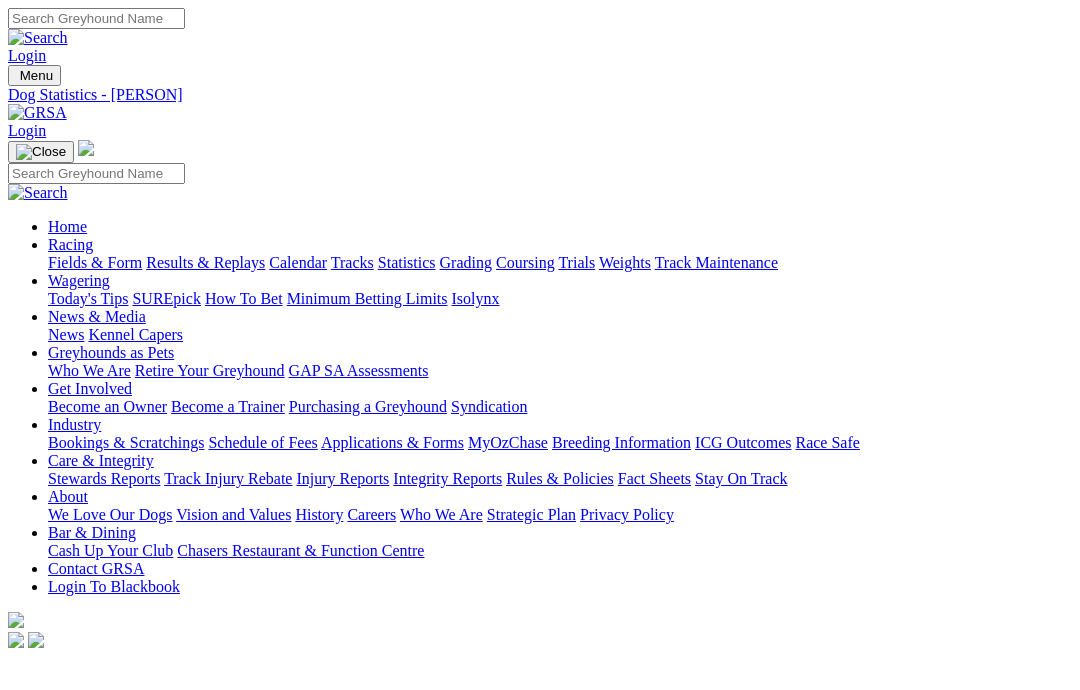 scroll, scrollTop: 0, scrollLeft: 0, axis: both 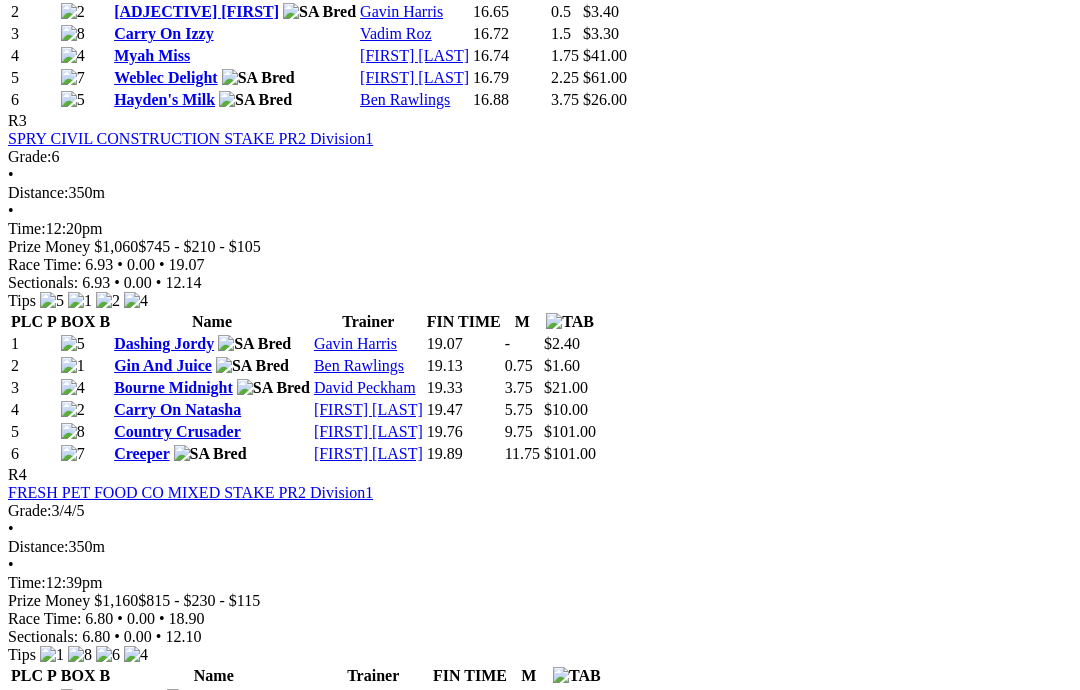 click on "Finniss Sunrise" at bounding box center [166, 1449] 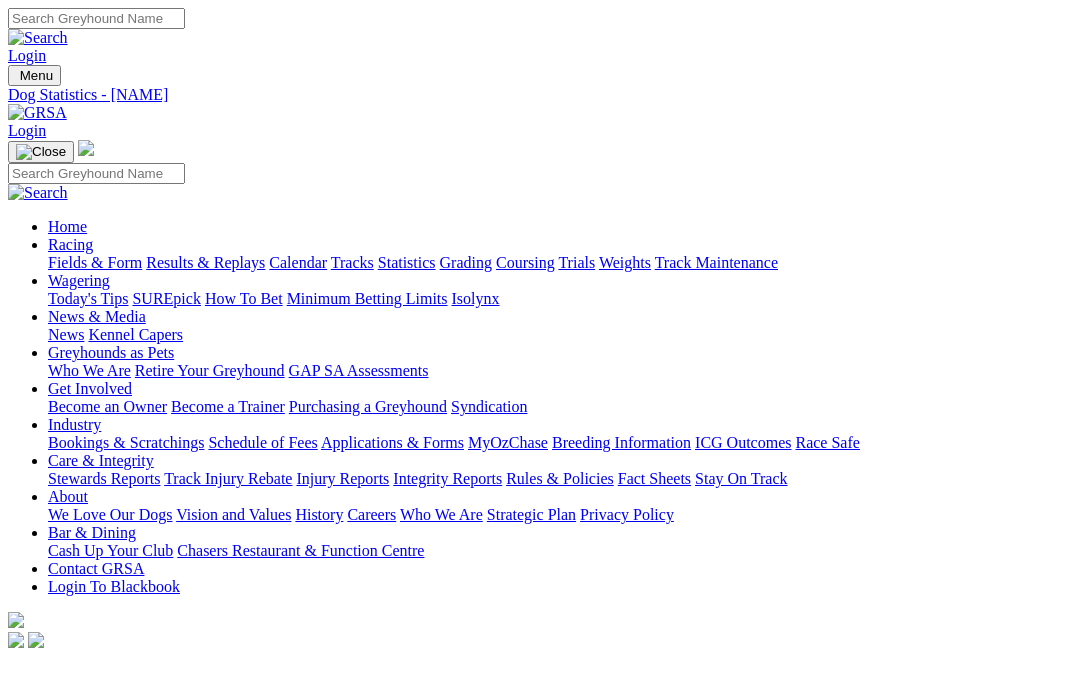 scroll, scrollTop: 0, scrollLeft: 0, axis: both 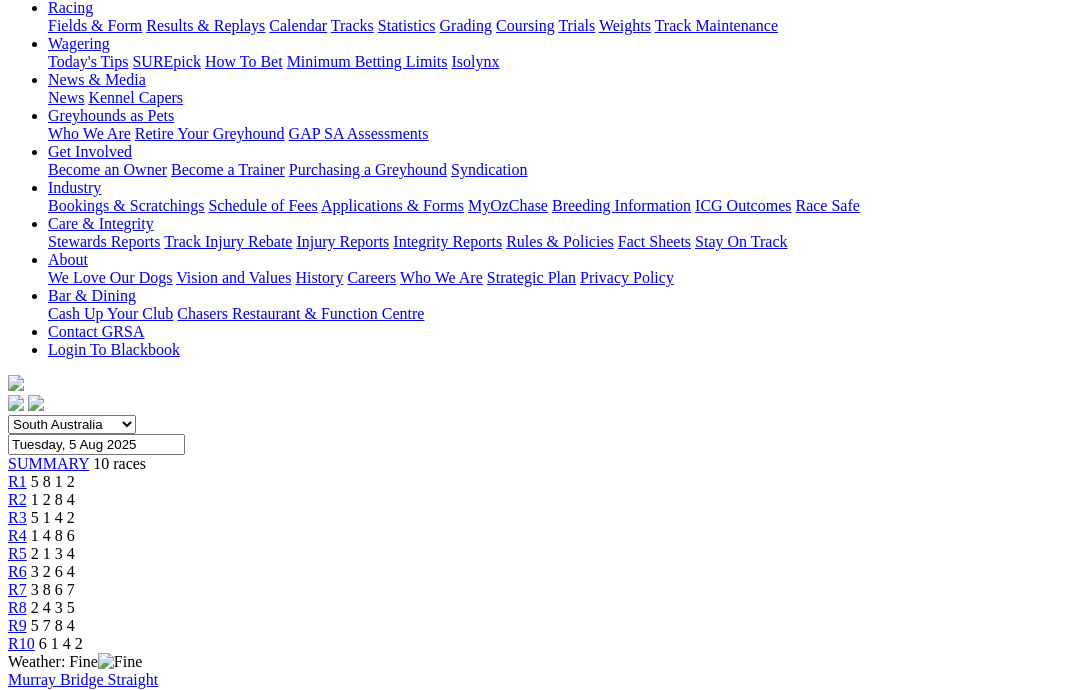 click on "Stewards Report" at bounding box center [61, 733] 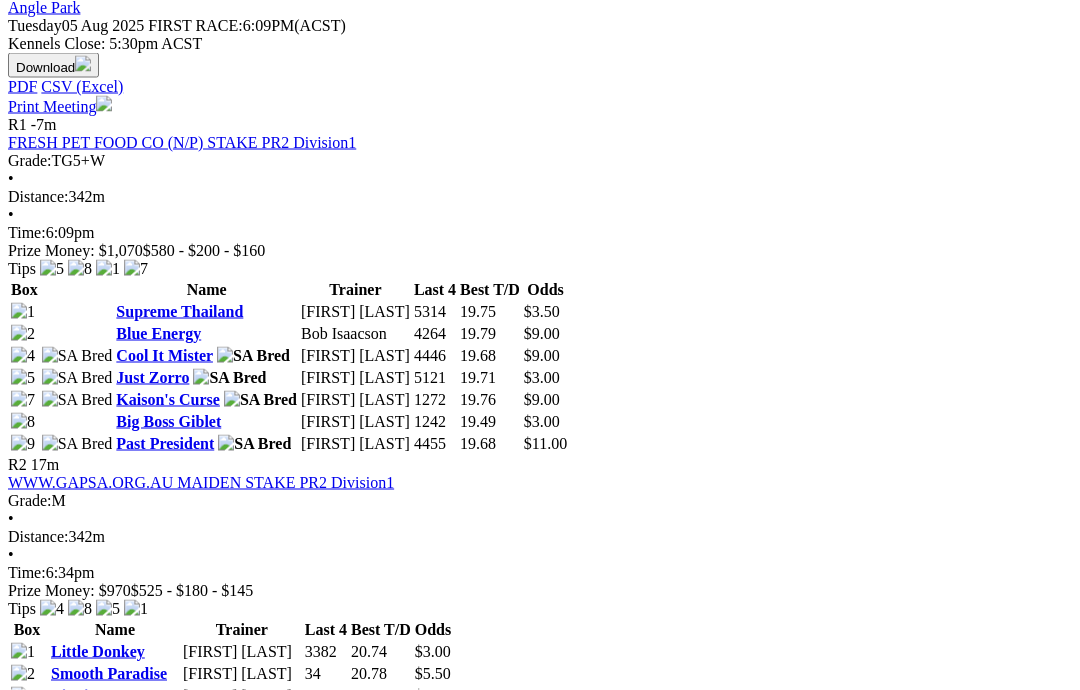 scroll, scrollTop: 926, scrollLeft: 0, axis: vertical 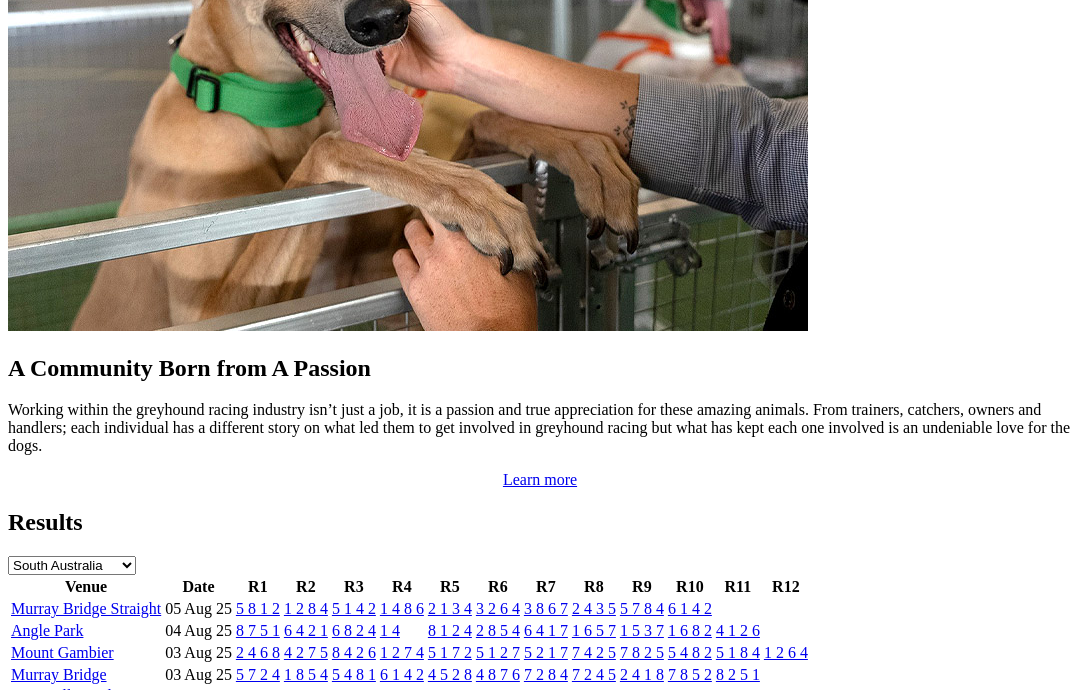 click on "Angle Park" at bounding box center [47, 630] 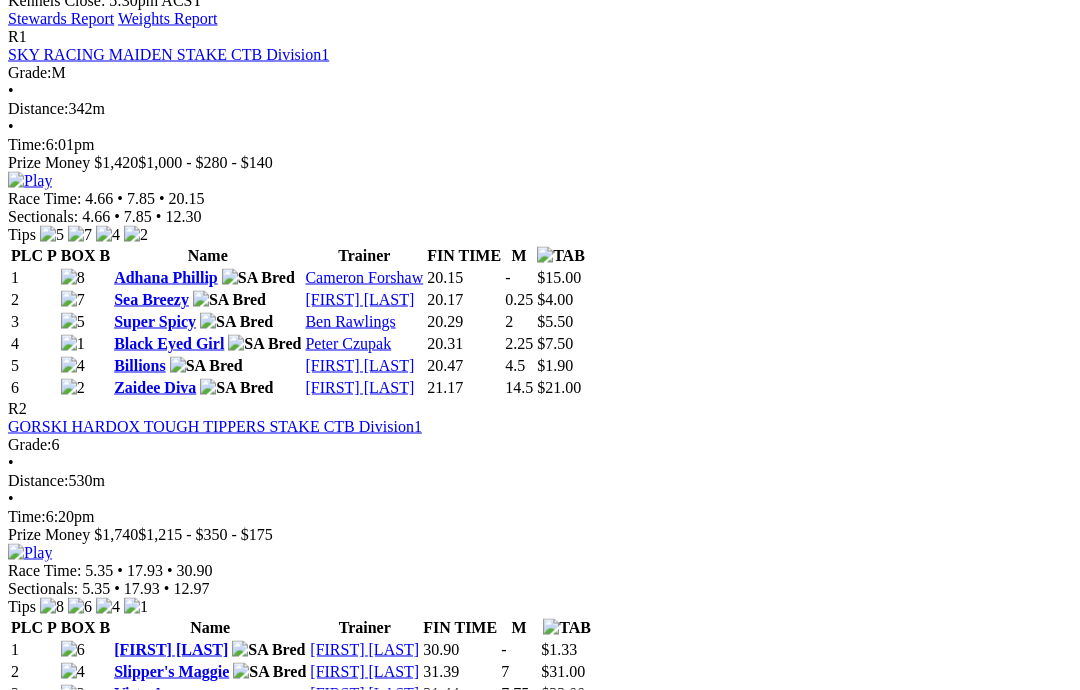 scroll, scrollTop: 933, scrollLeft: 0, axis: vertical 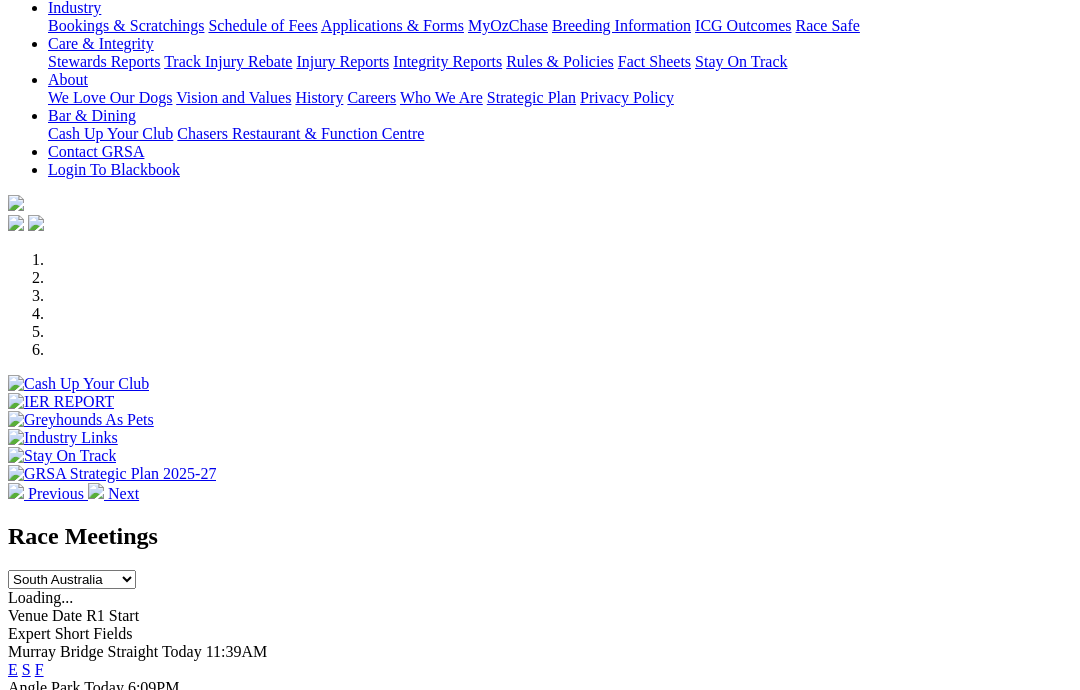 click on "F" at bounding box center (39, 705) 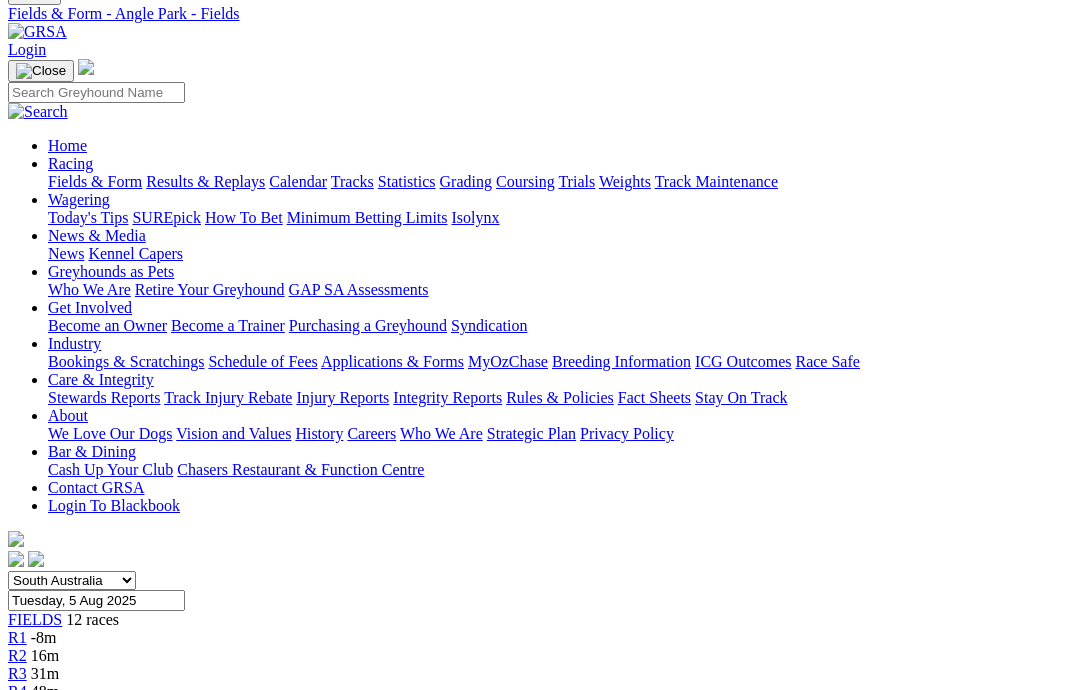 scroll, scrollTop: 0, scrollLeft: 0, axis: both 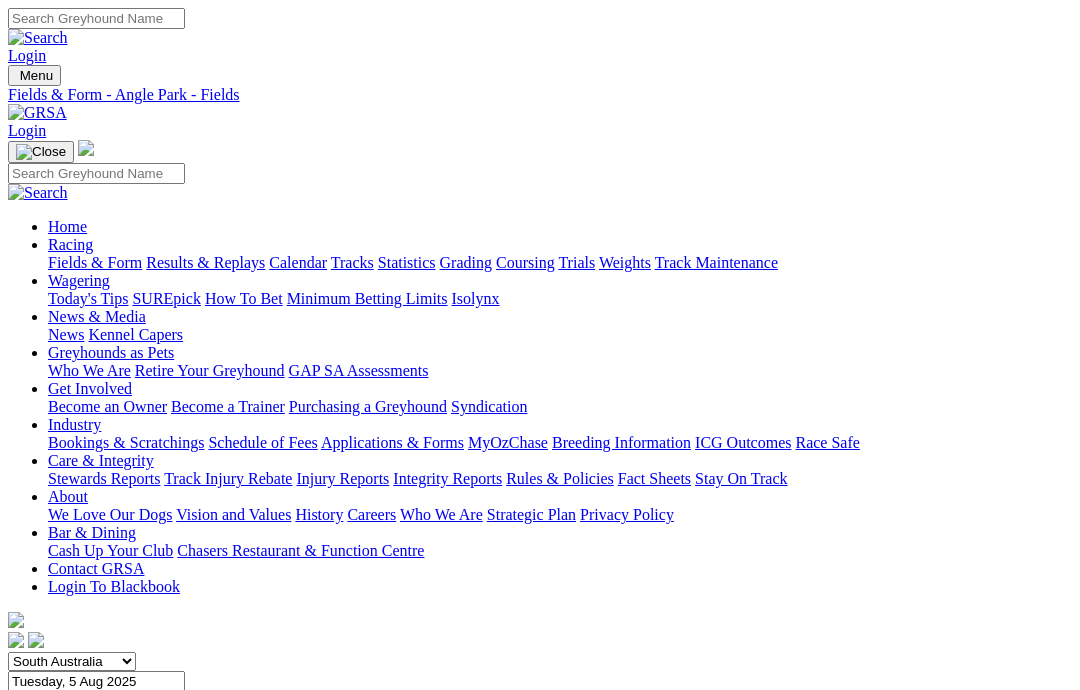 click on "Care & Integrity" at bounding box center (101, 460) 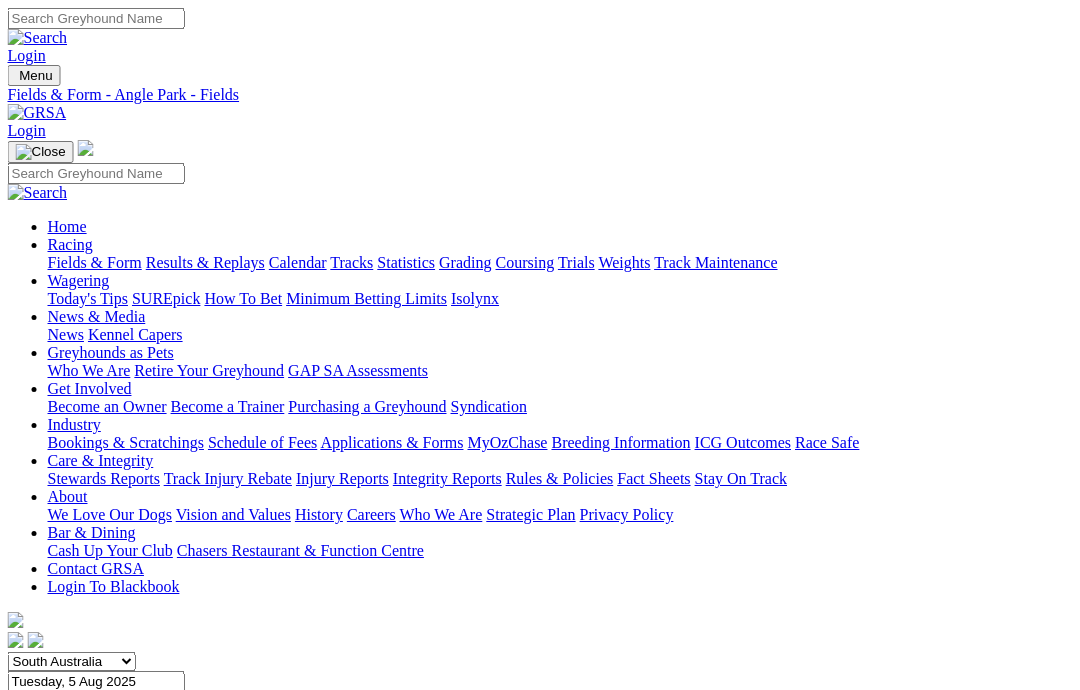 scroll, scrollTop: 0, scrollLeft: 0, axis: both 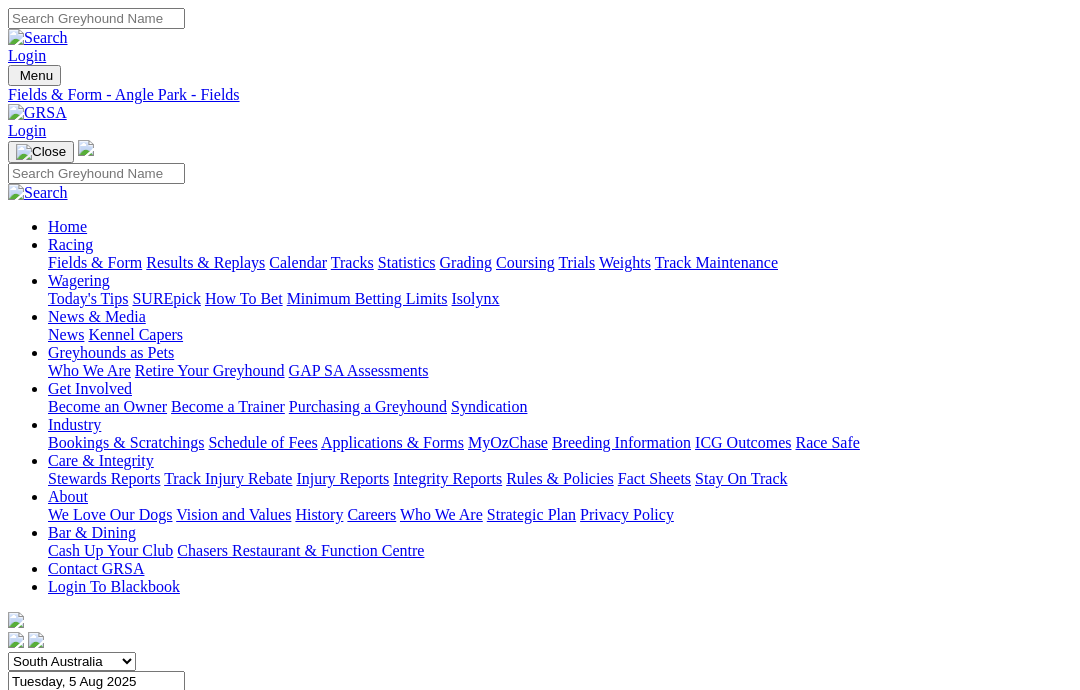 click on "Care & Integrity" at bounding box center (101, 460) 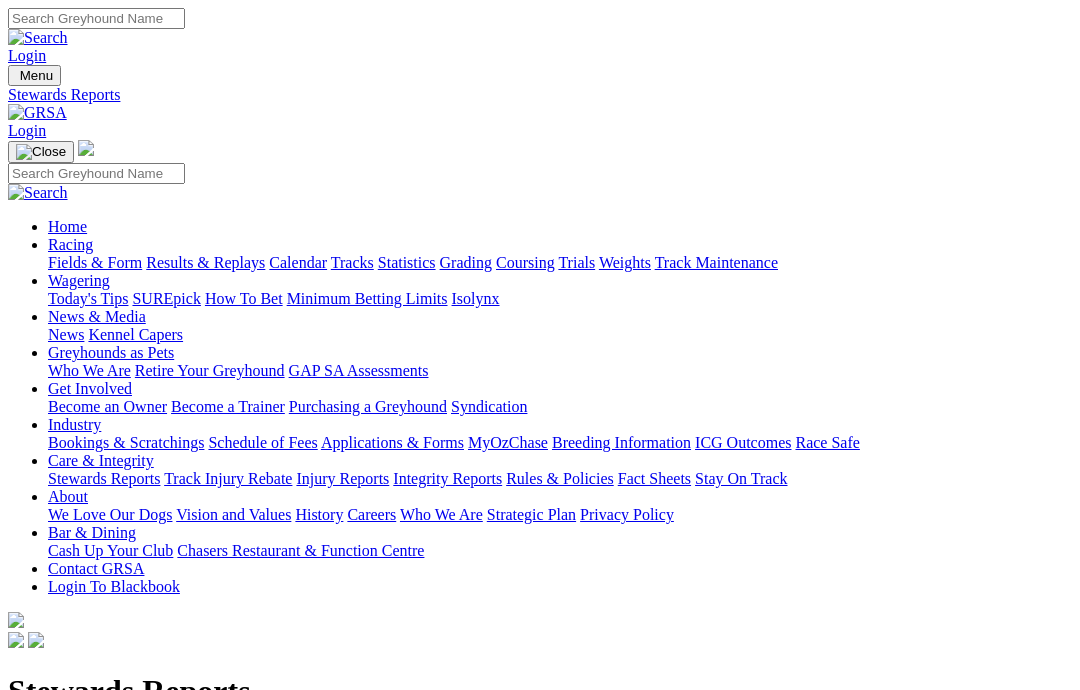 scroll, scrollTop: 0, scrollLeft: 0, axis: both 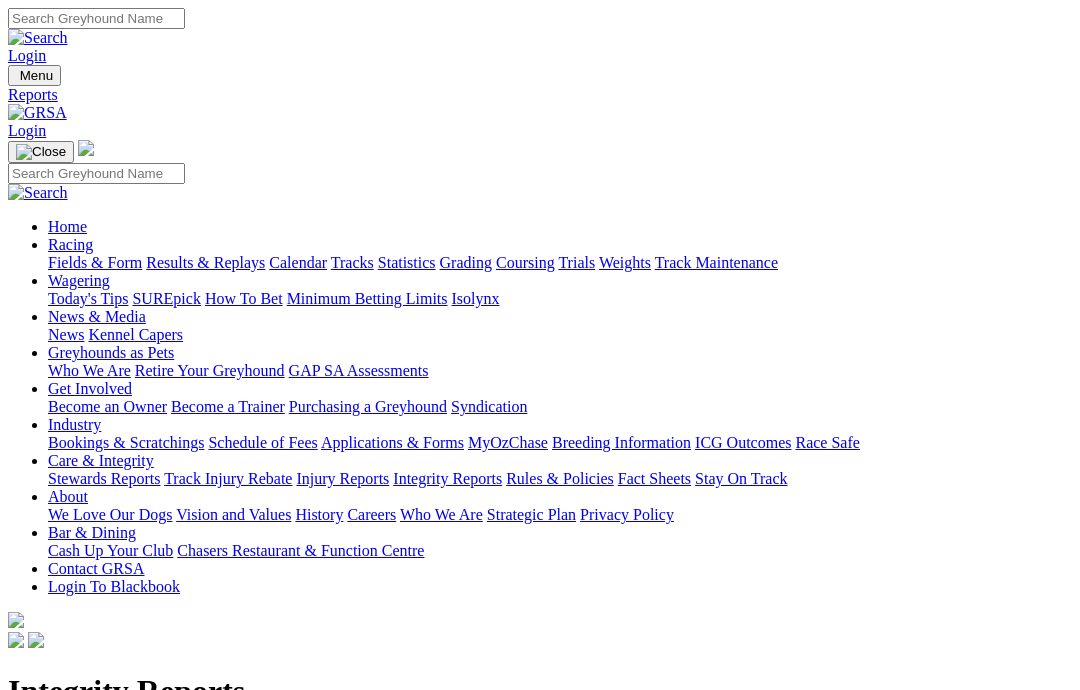 click on "IHP Hearings" at bounding box center (51, 758) 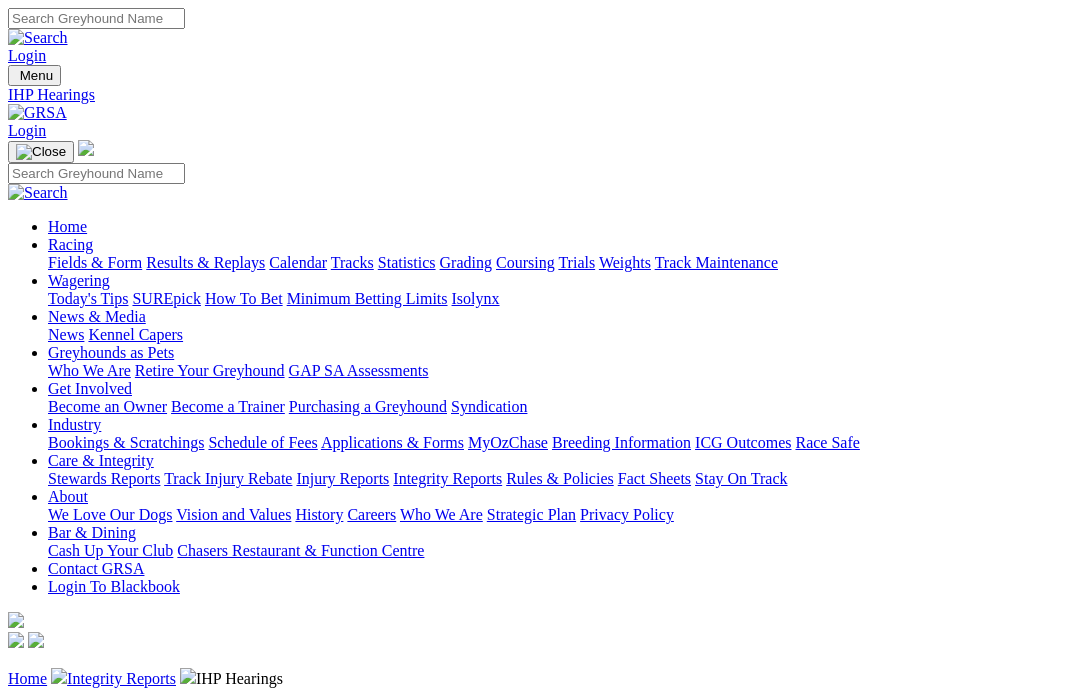 scroll, scrollTop: 0, scrollLeft: 0, axis: both 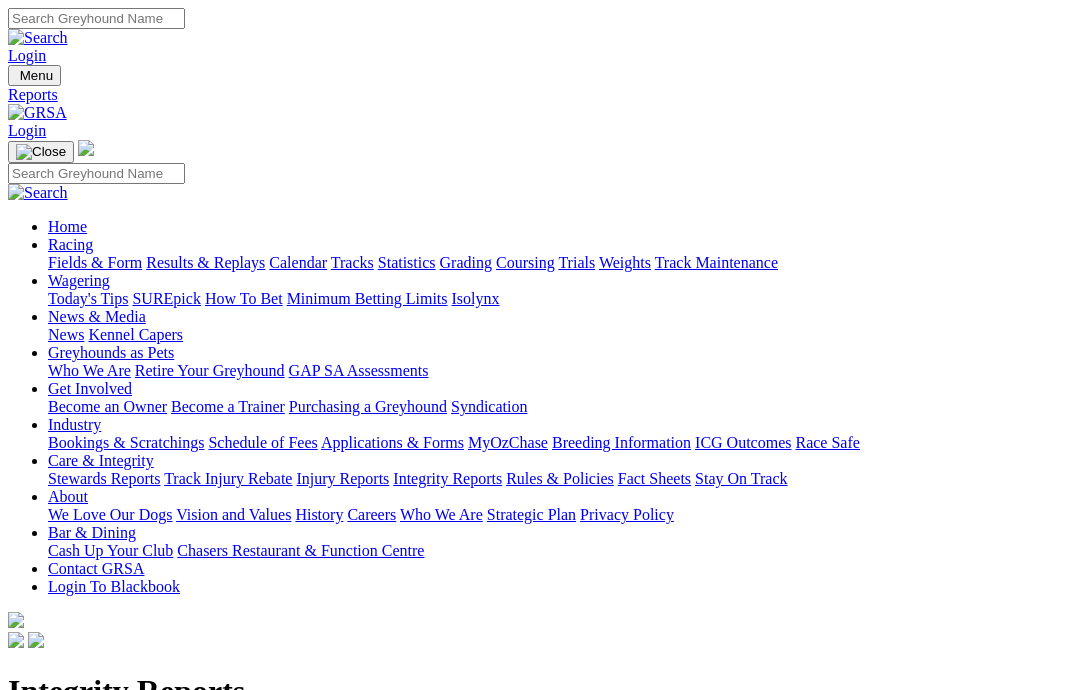click on "Stewards Inquiries" at bounding box center (68, 794) 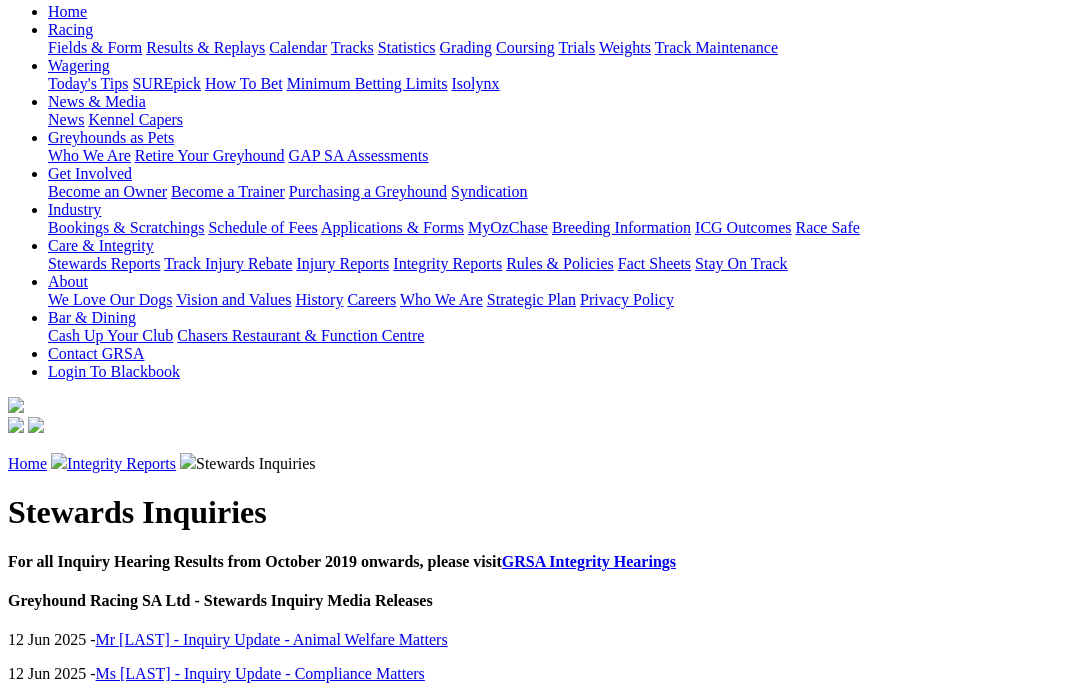 scroll, scrollTop: 0, scrollLeft: 0, axis: both 